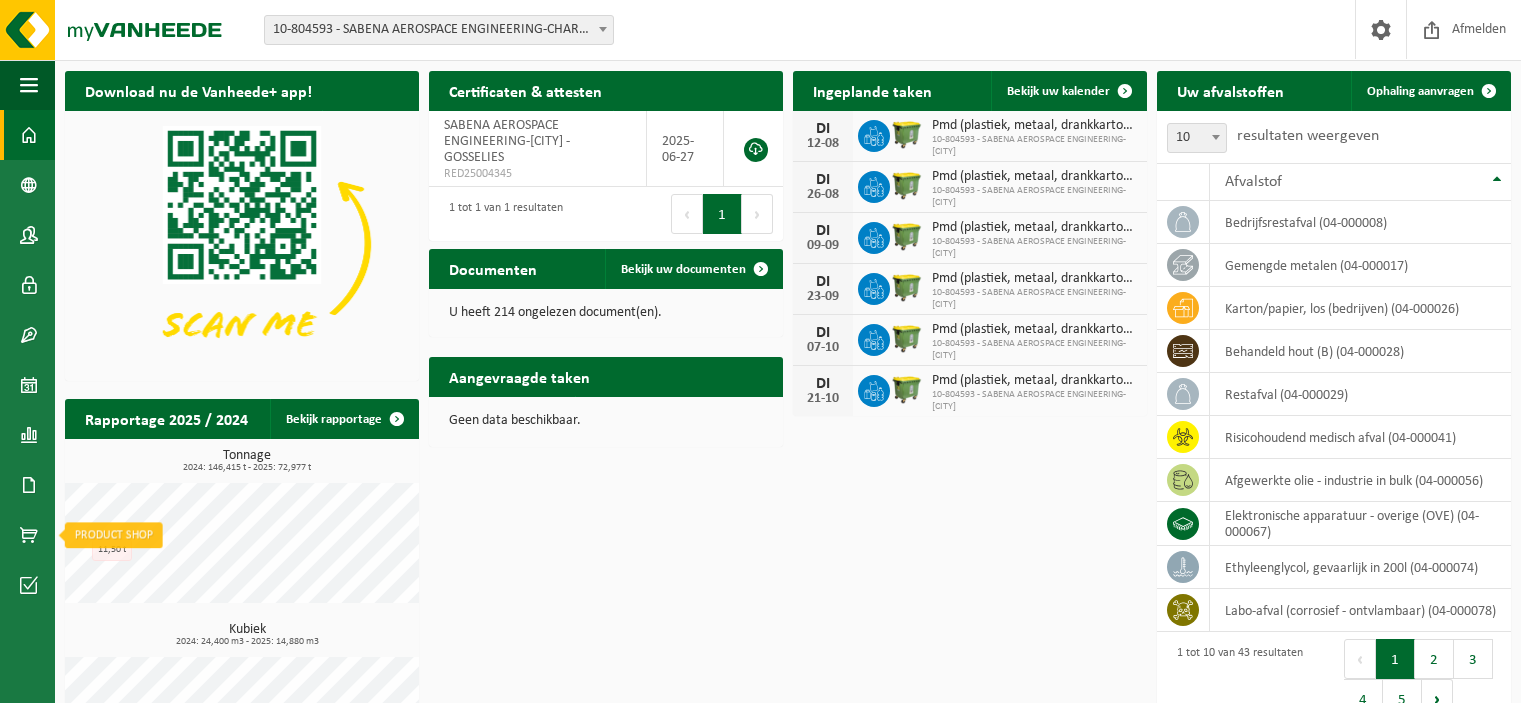 scroll, scrollTop: 0, scrollLeft: 0, axis: both 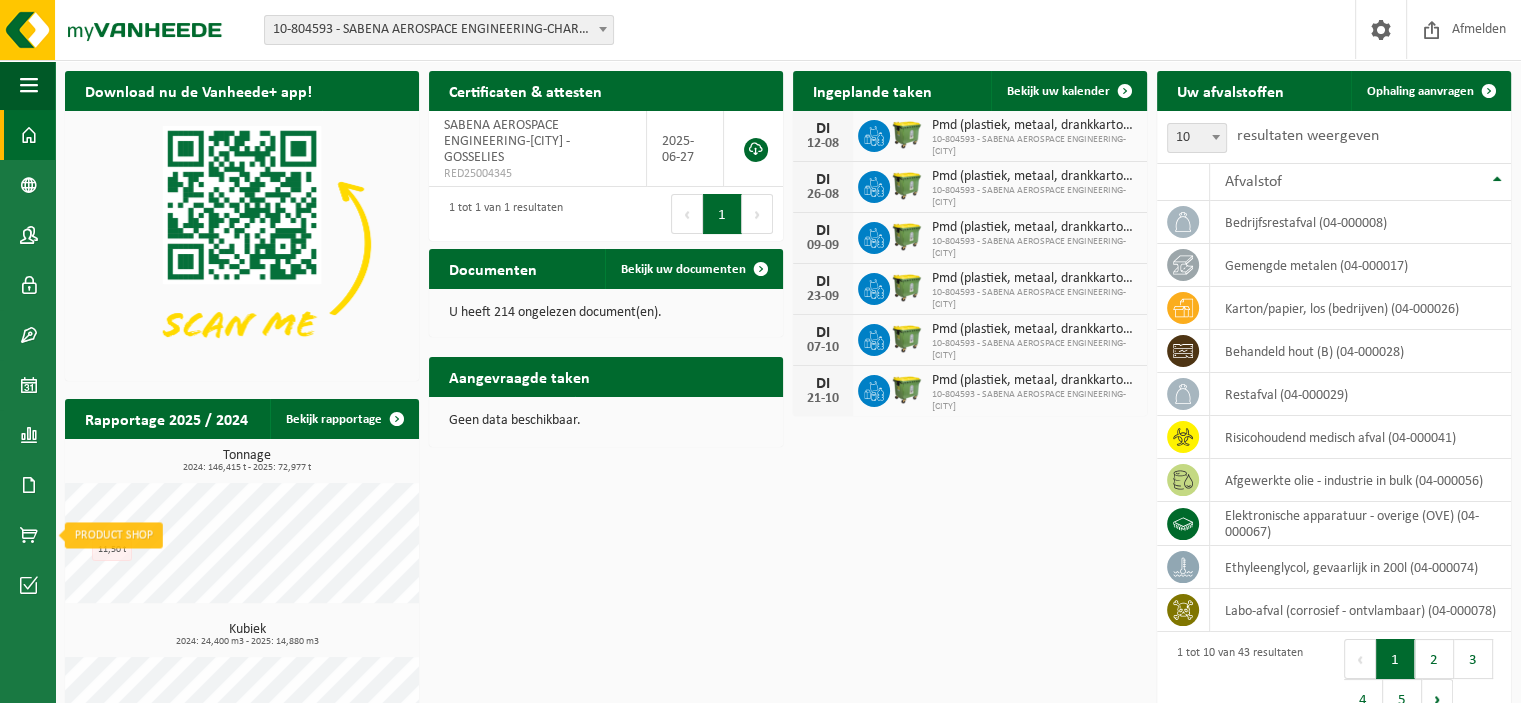 click at bounding box center [29, 535] 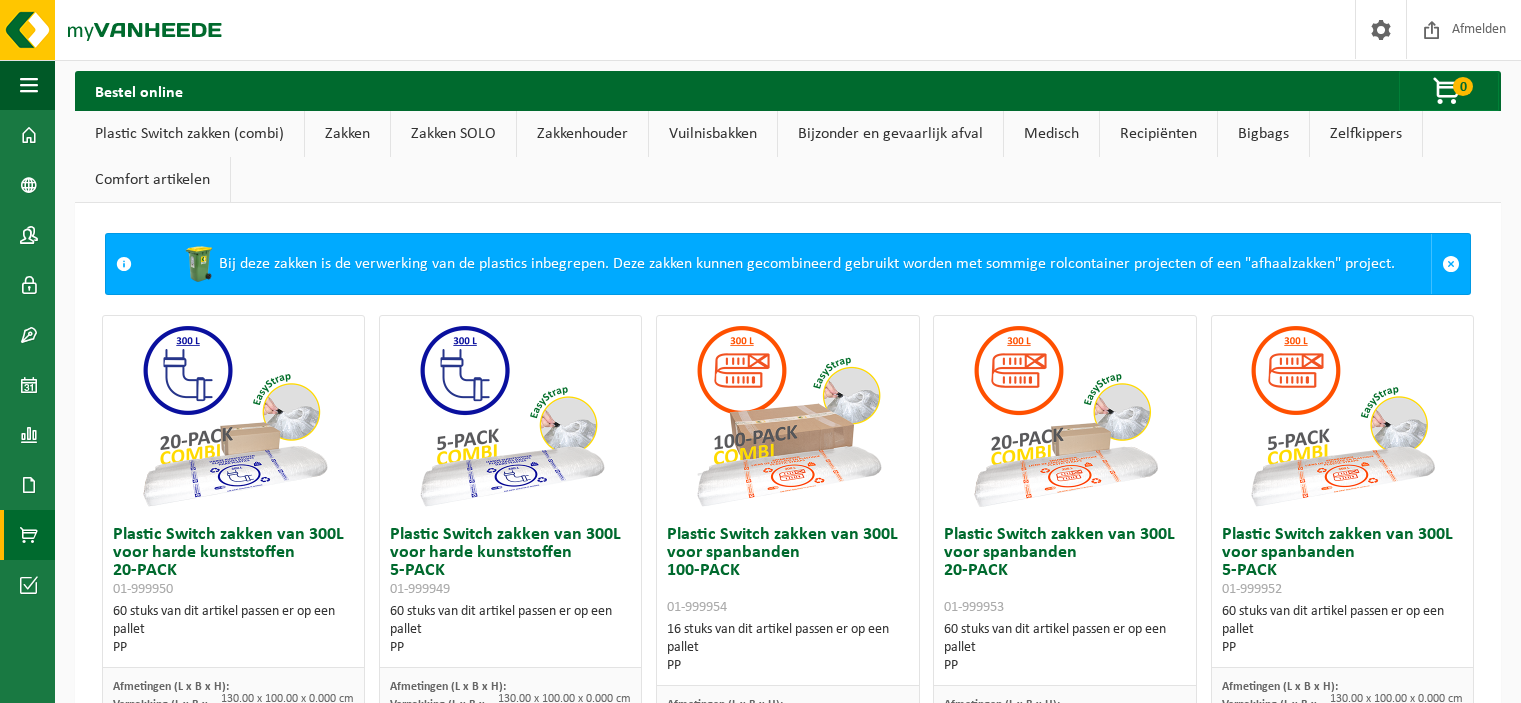 scroll, scrollTop: 0, scrollLeft: 0, axis: both 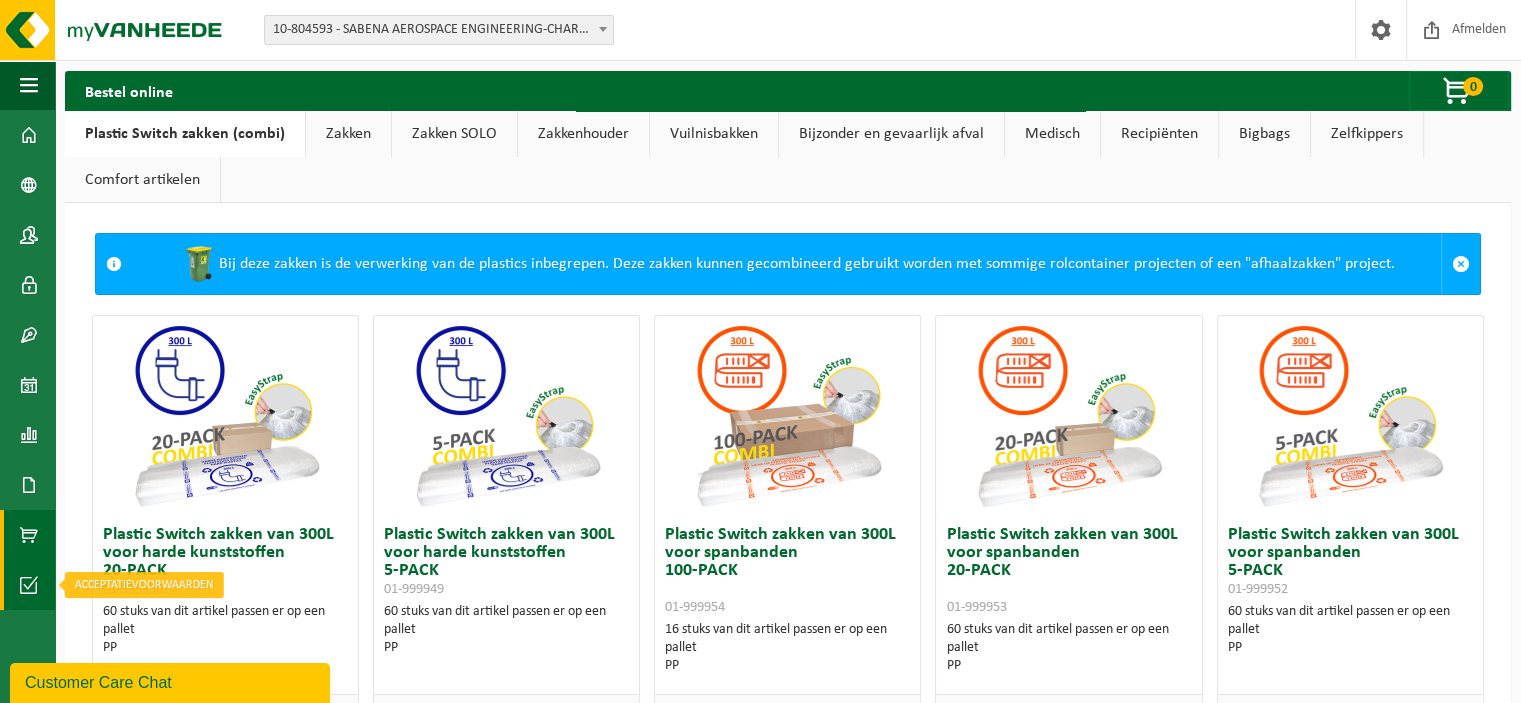 click at bounding box center (29, 585) 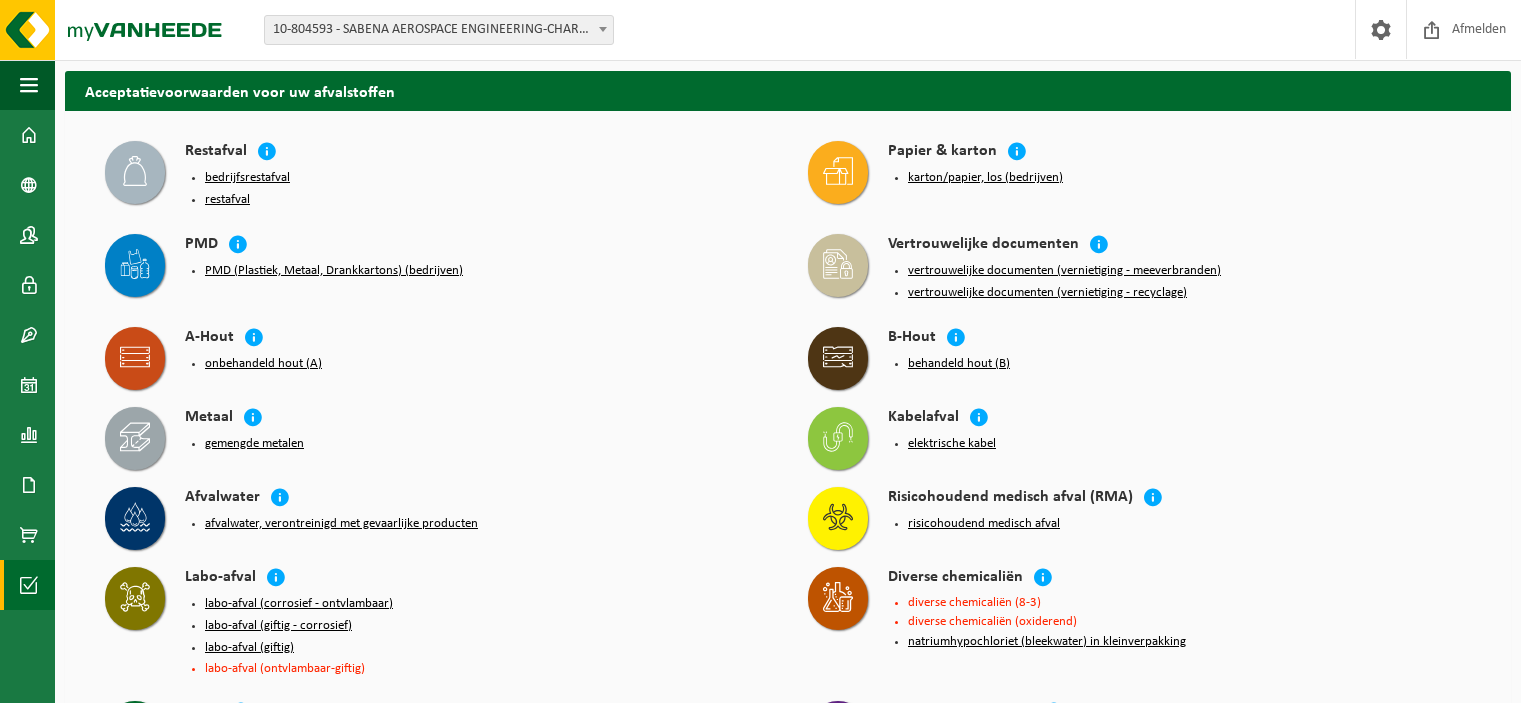 scroll, scrollTop: 0, scrollLeft: 0, axis: both 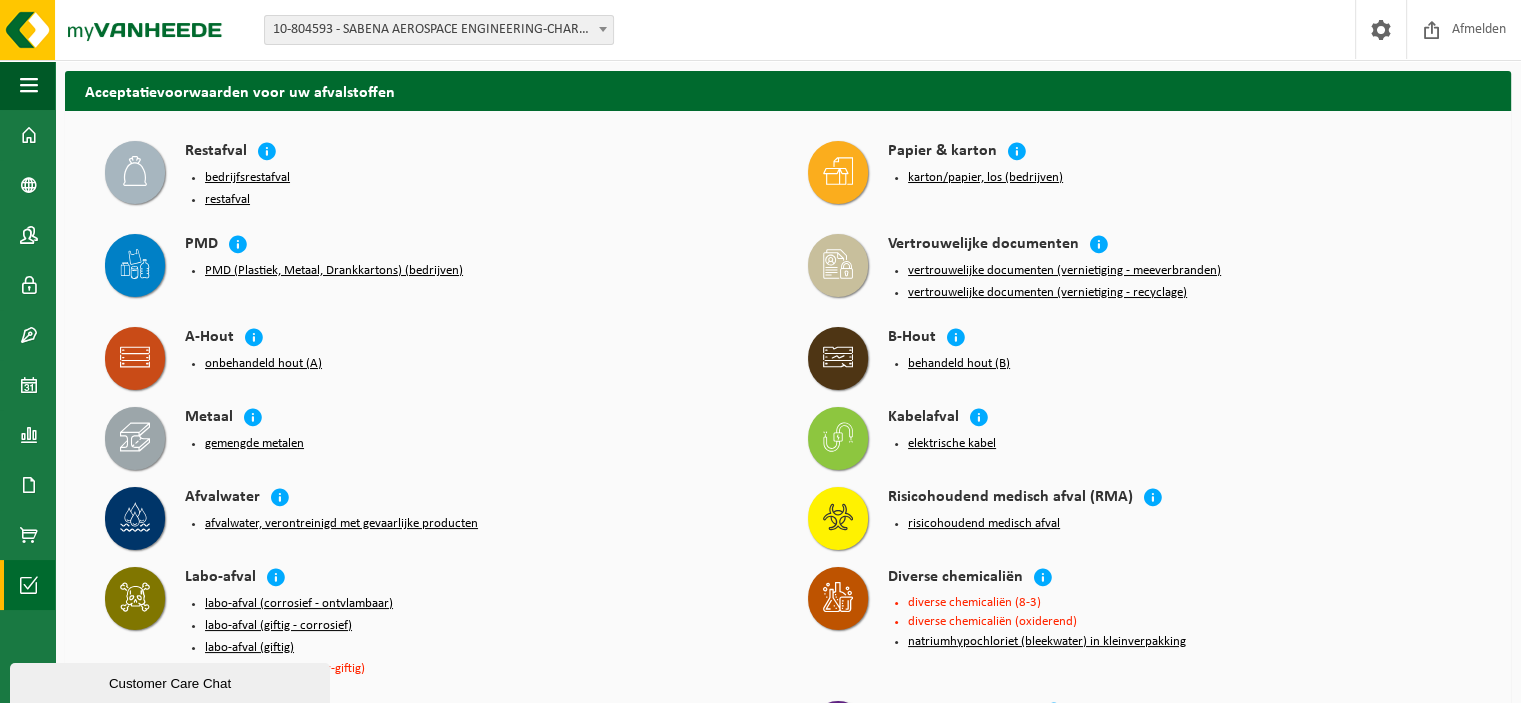 click on "vertrouwelijke documenten (vernietiging - meeverbranden)" at bounding box center [1064, 271] 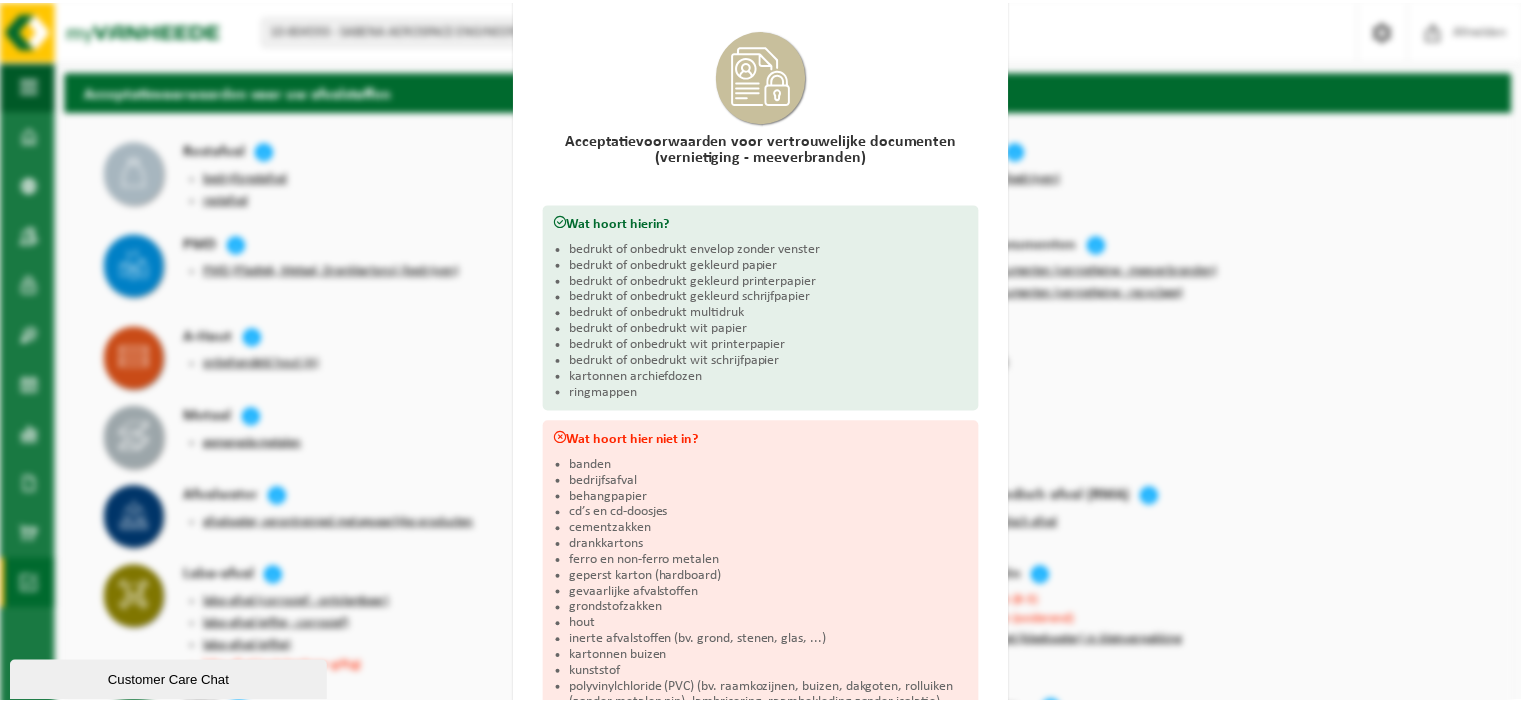 scroll, scrollTop: 246, scrollLeft: 0, axis: vertical 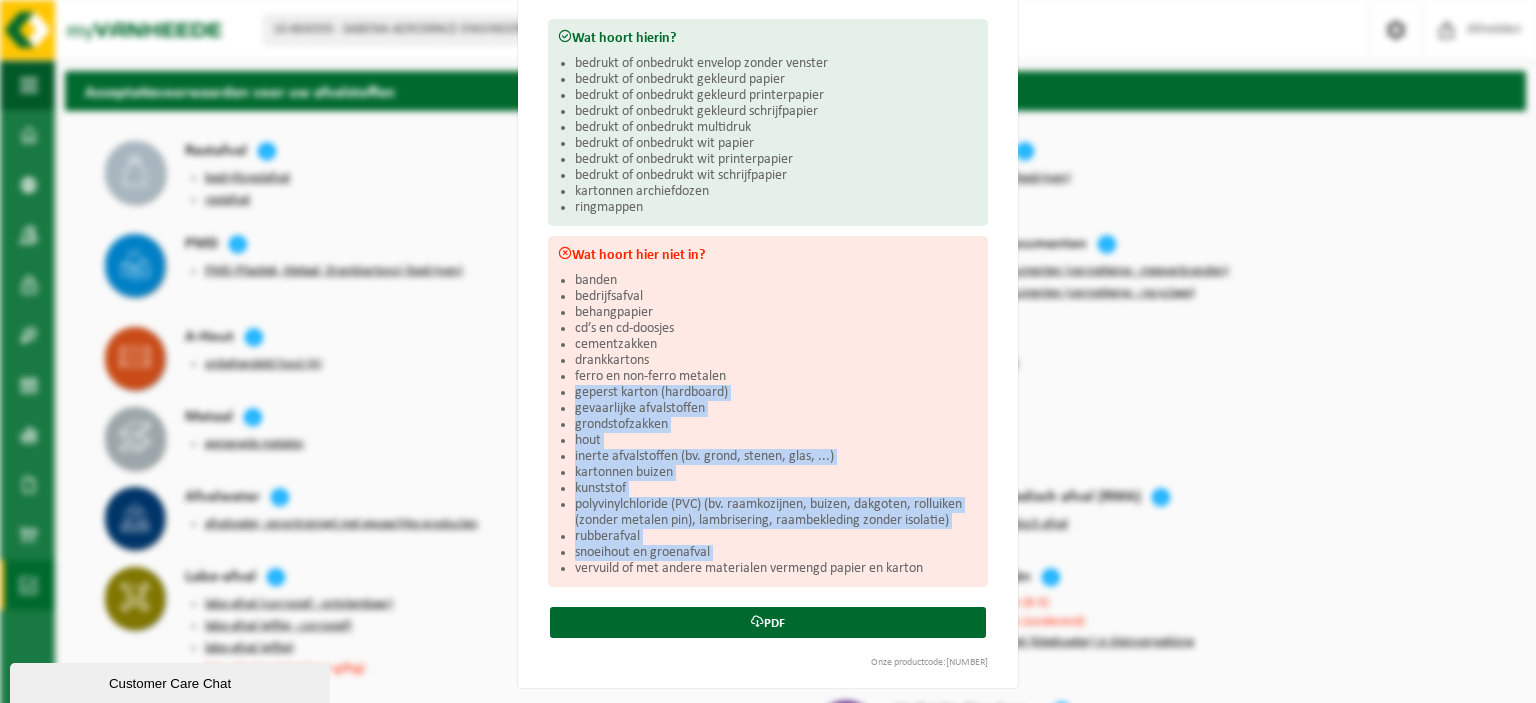 drag, startPoint x: 556, startPoint y: 391, endPoint x: 496, endPoint y: 566, distance: 185 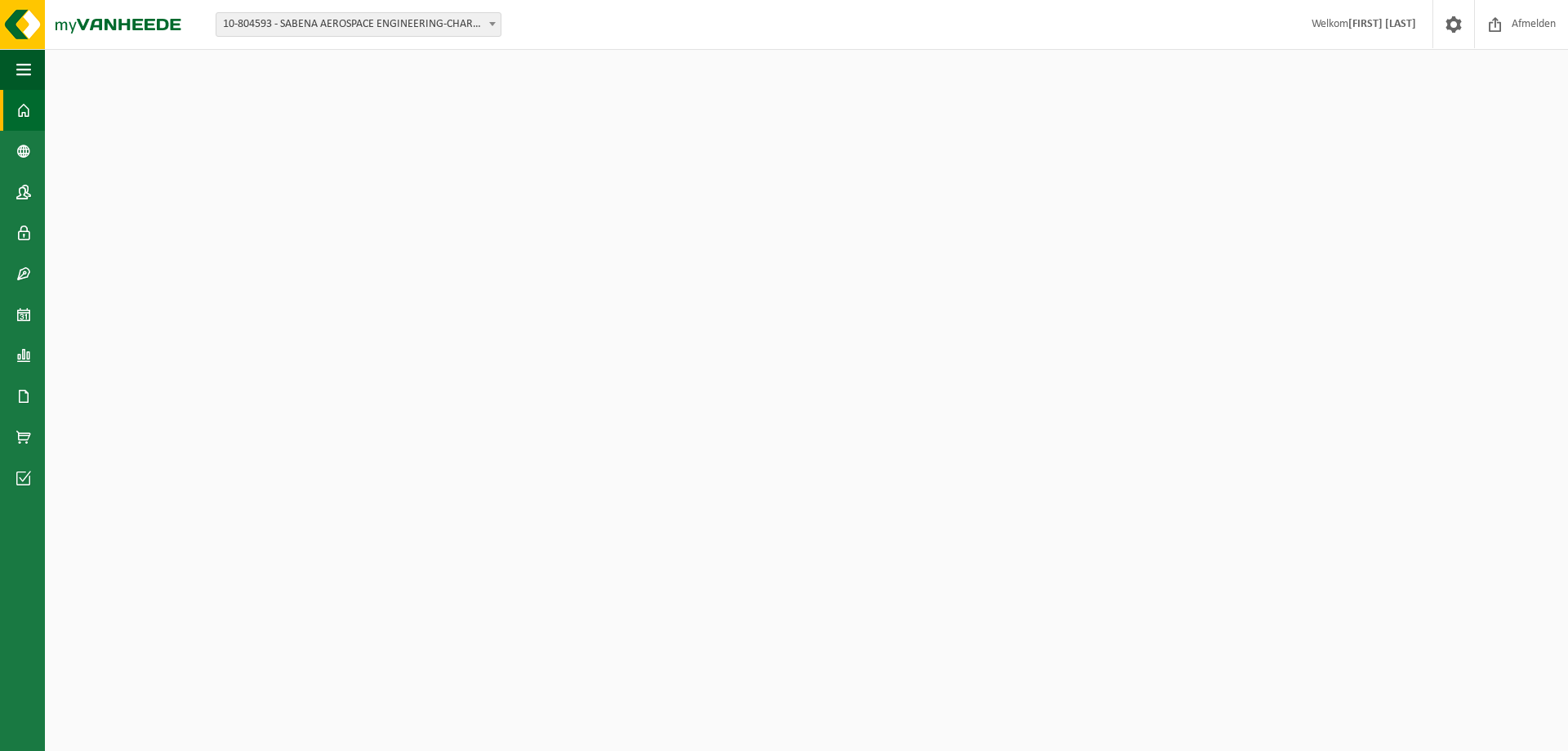 scroll, scrollTop: 0, scrollLeft: 0, axis: both 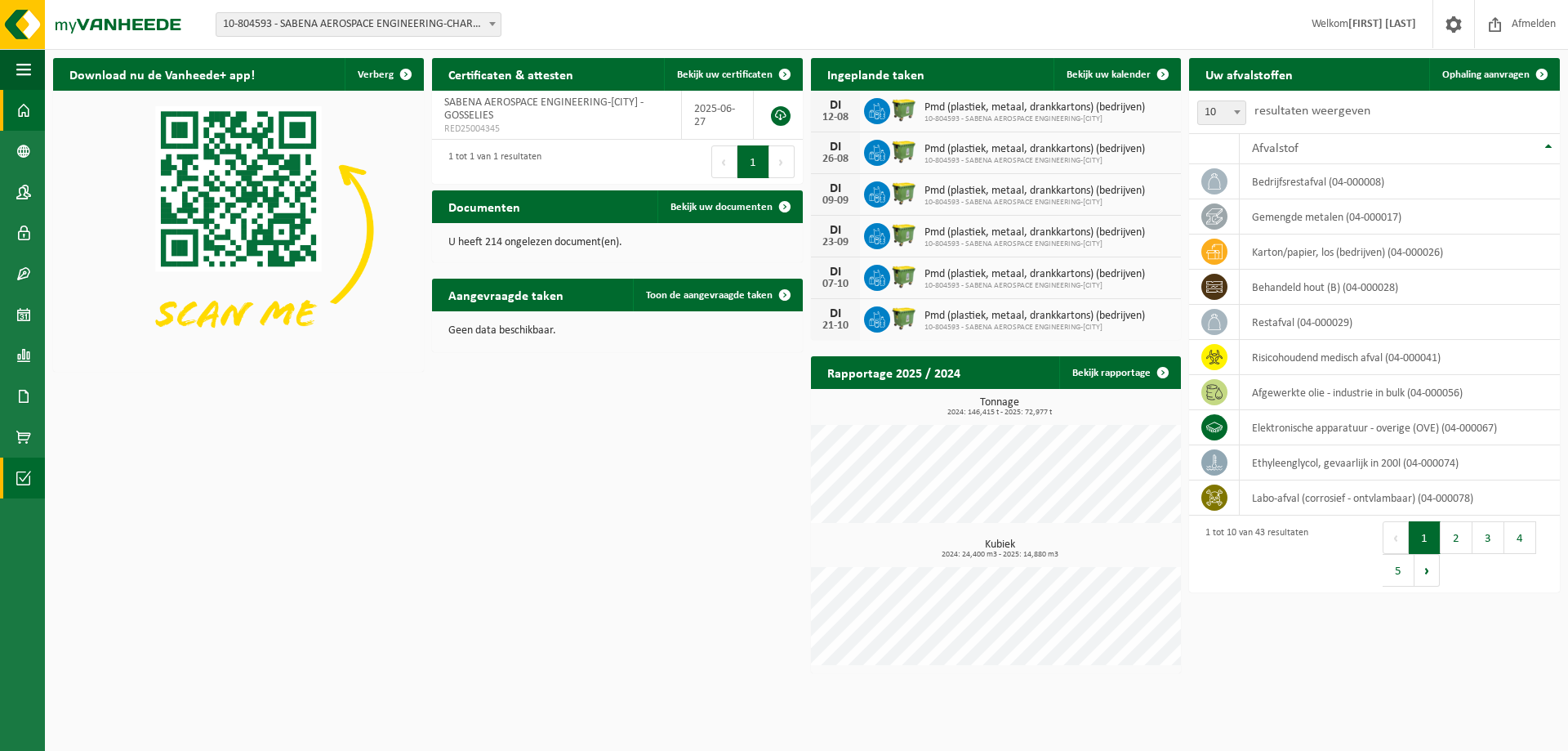 click at bounding box center (24, 478) 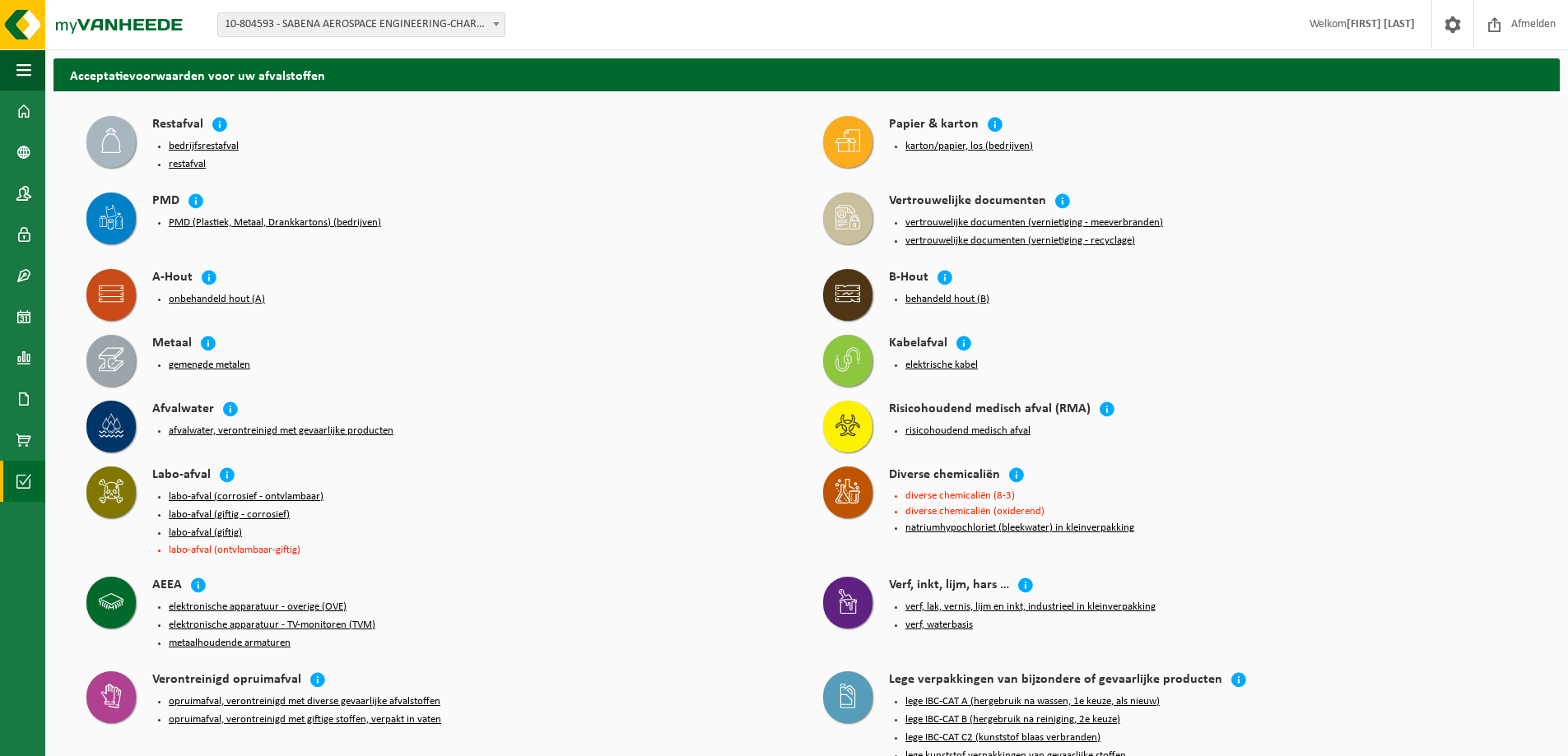 scroll, scrollTop: 0, scrollLeft: 0, axis: both 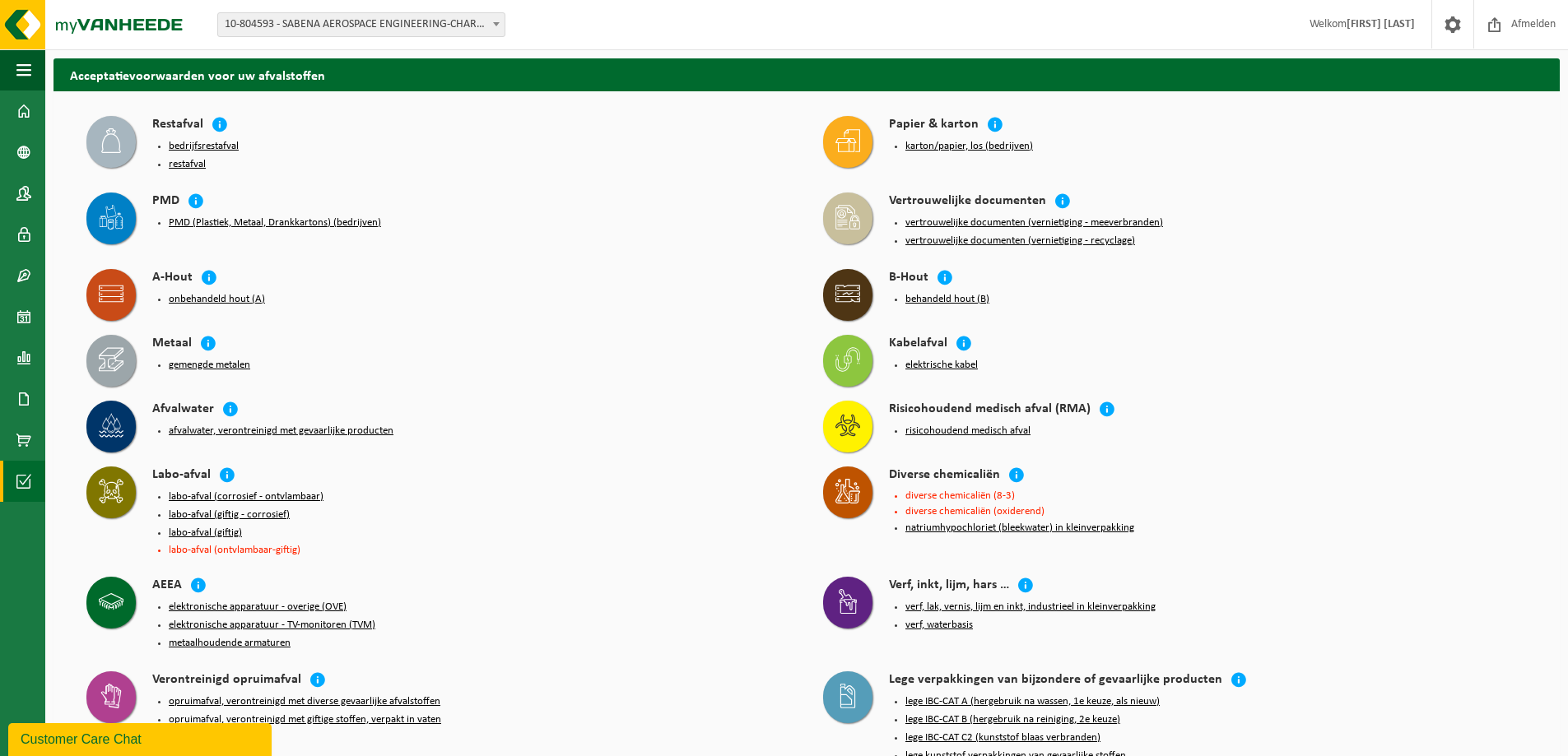 click on "karton/papier, los (bedrijven)" at bounding box center (969, 146) 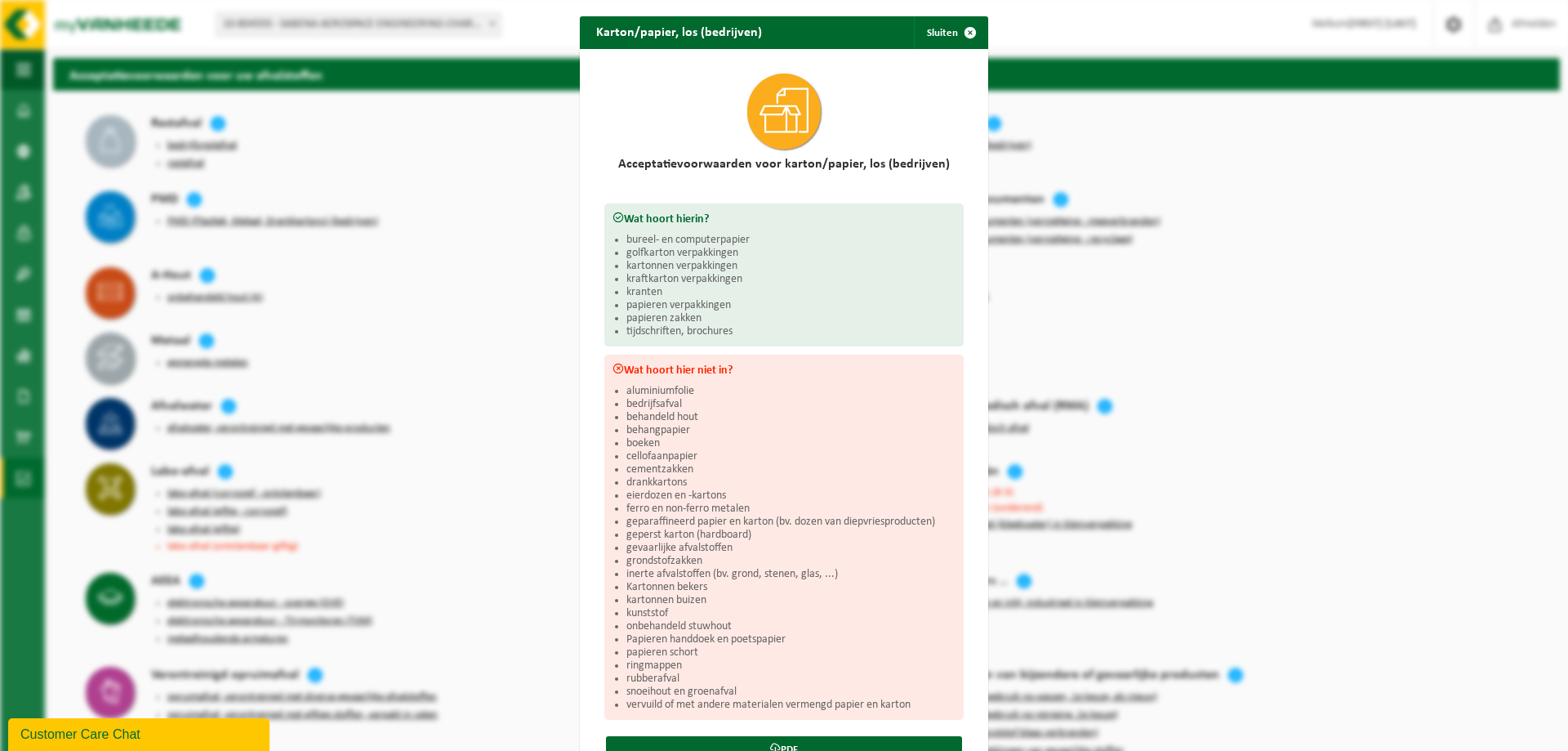 click on "behangpapier" at bounding box center (791, 431) 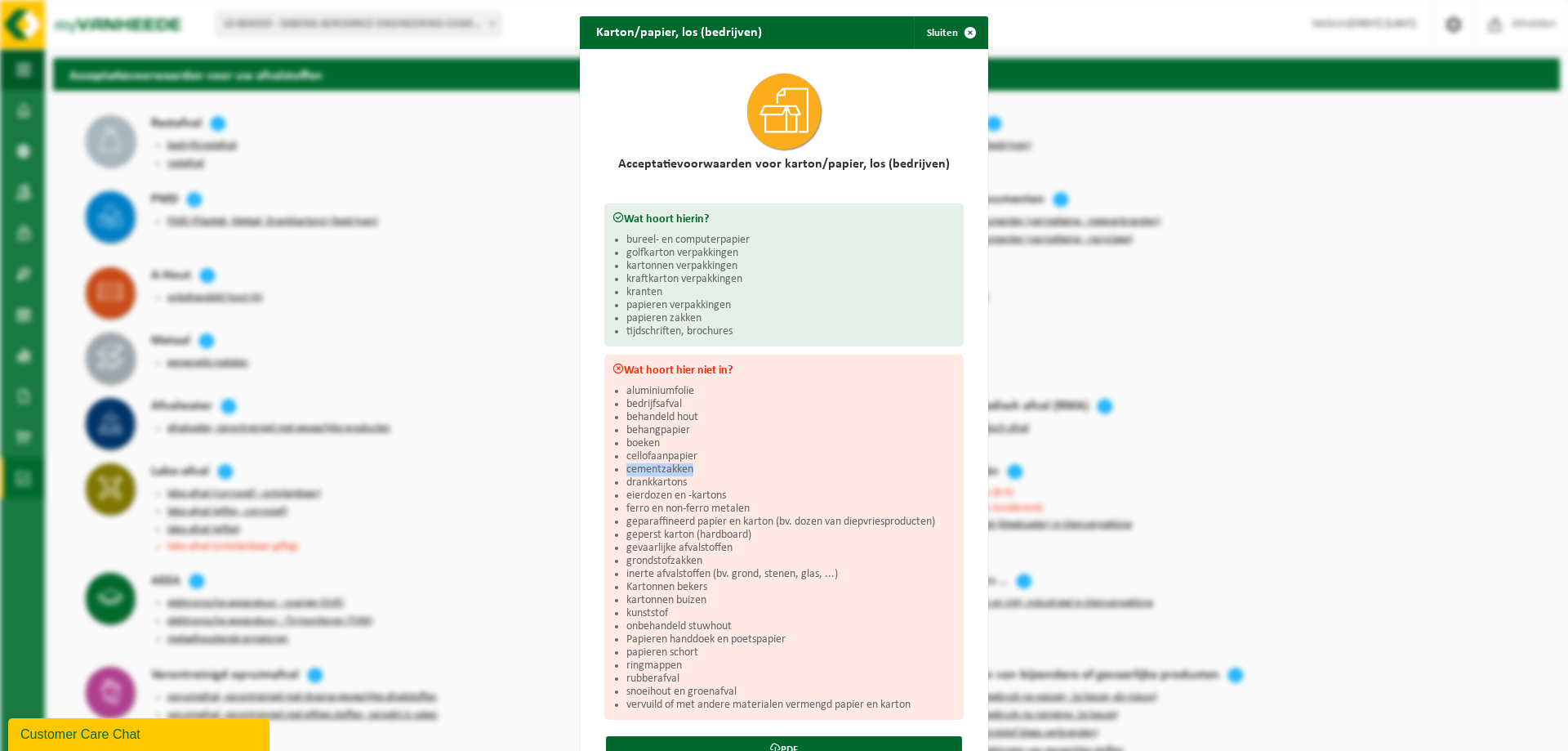 click on "cementzakken" at bounding box center [791, 470] 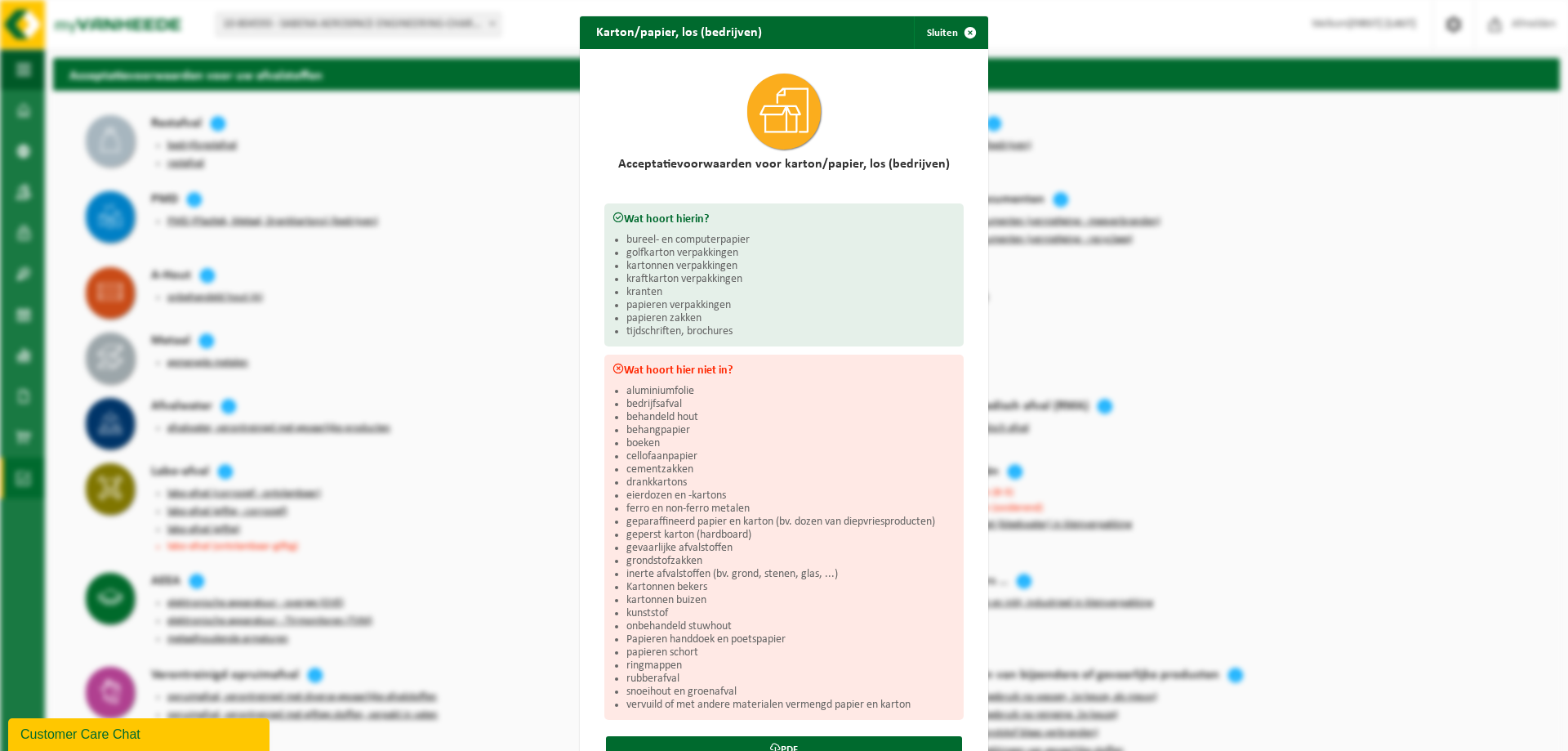 click on "boeken" at bounding box center [791, 444] 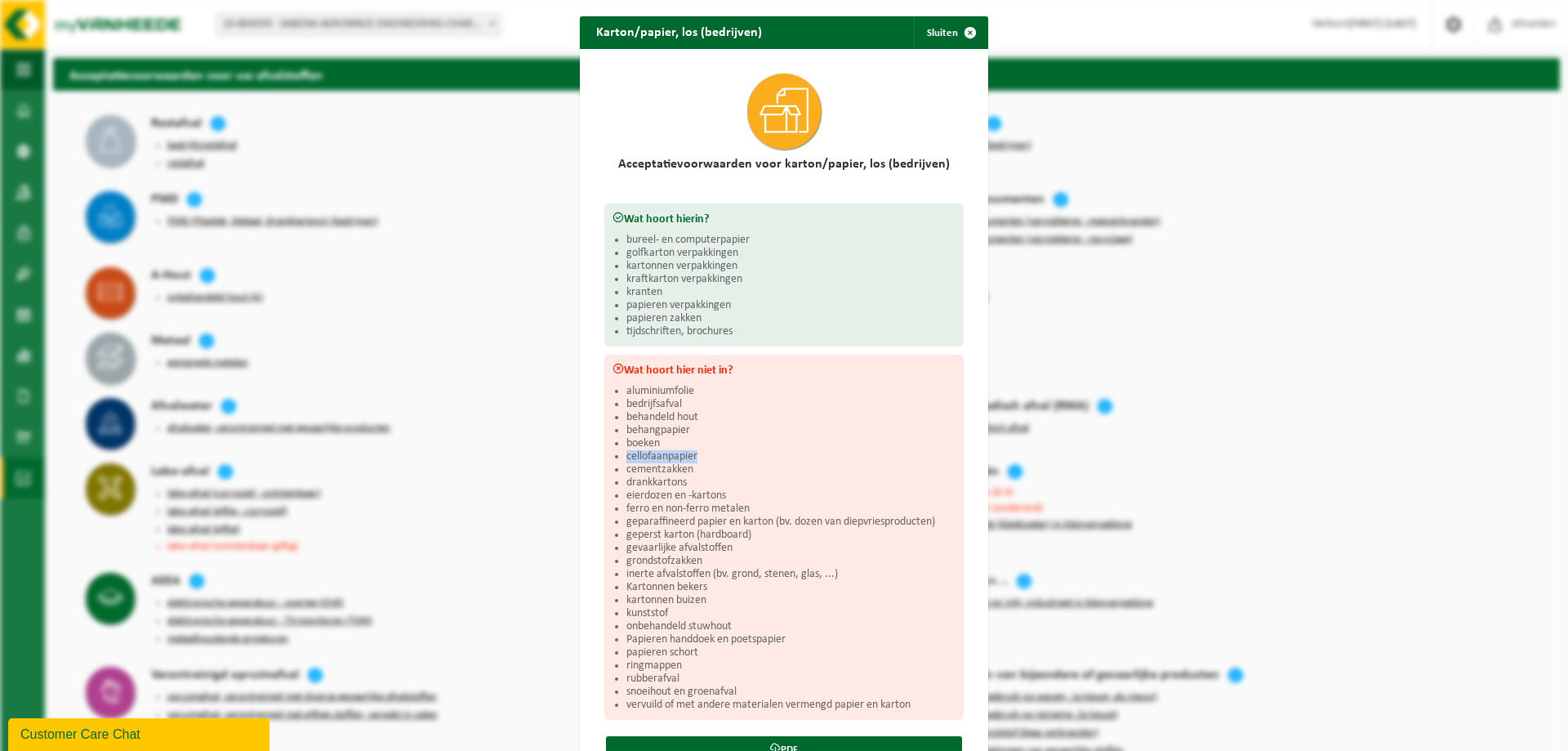 click on "cellofaanpapier" at bounding box center (791, 457) 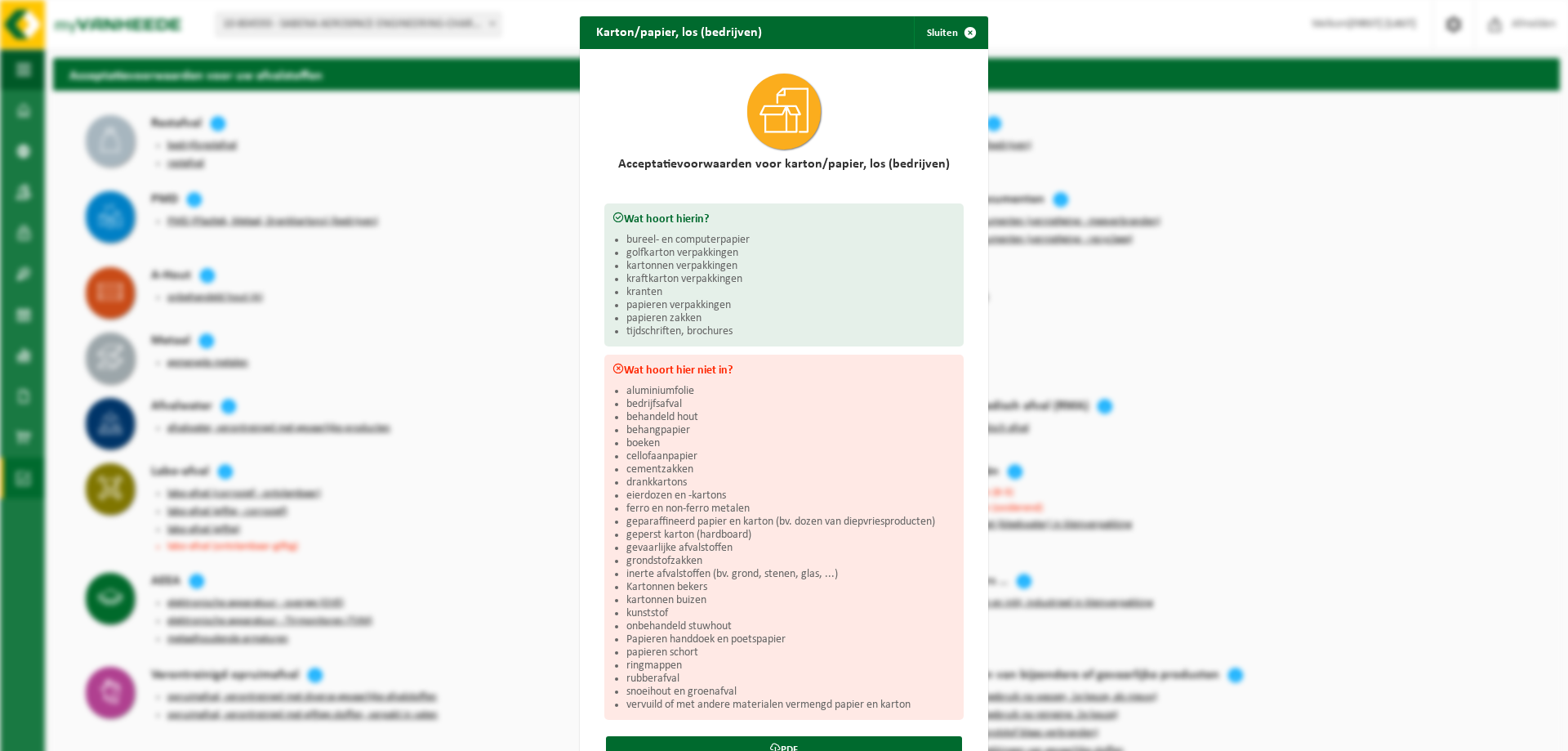 scroll, scrollTop: 0, scrollLeft: 0, axis: both 